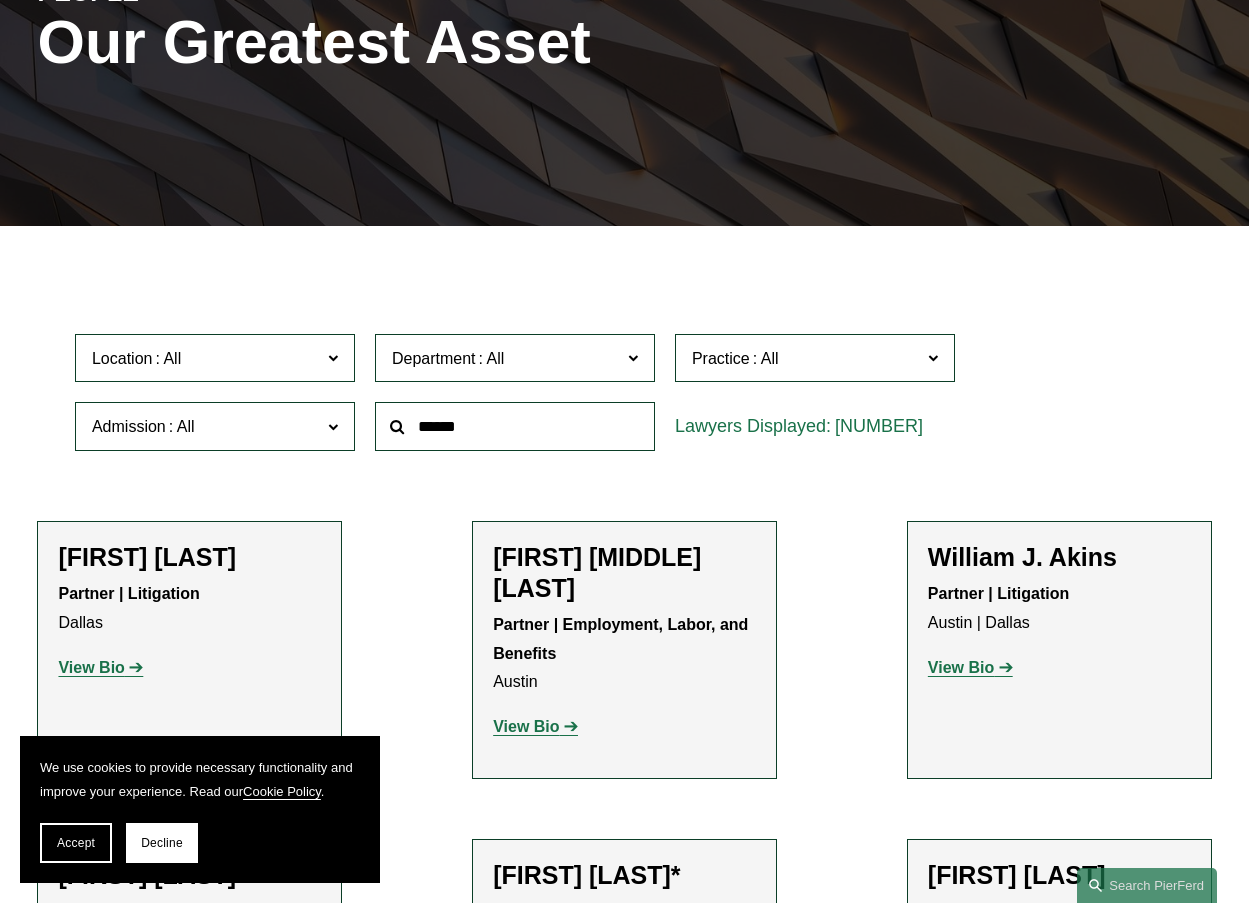 scroll, scrollTop: 300, scrollLeft: 0, axis: vertical 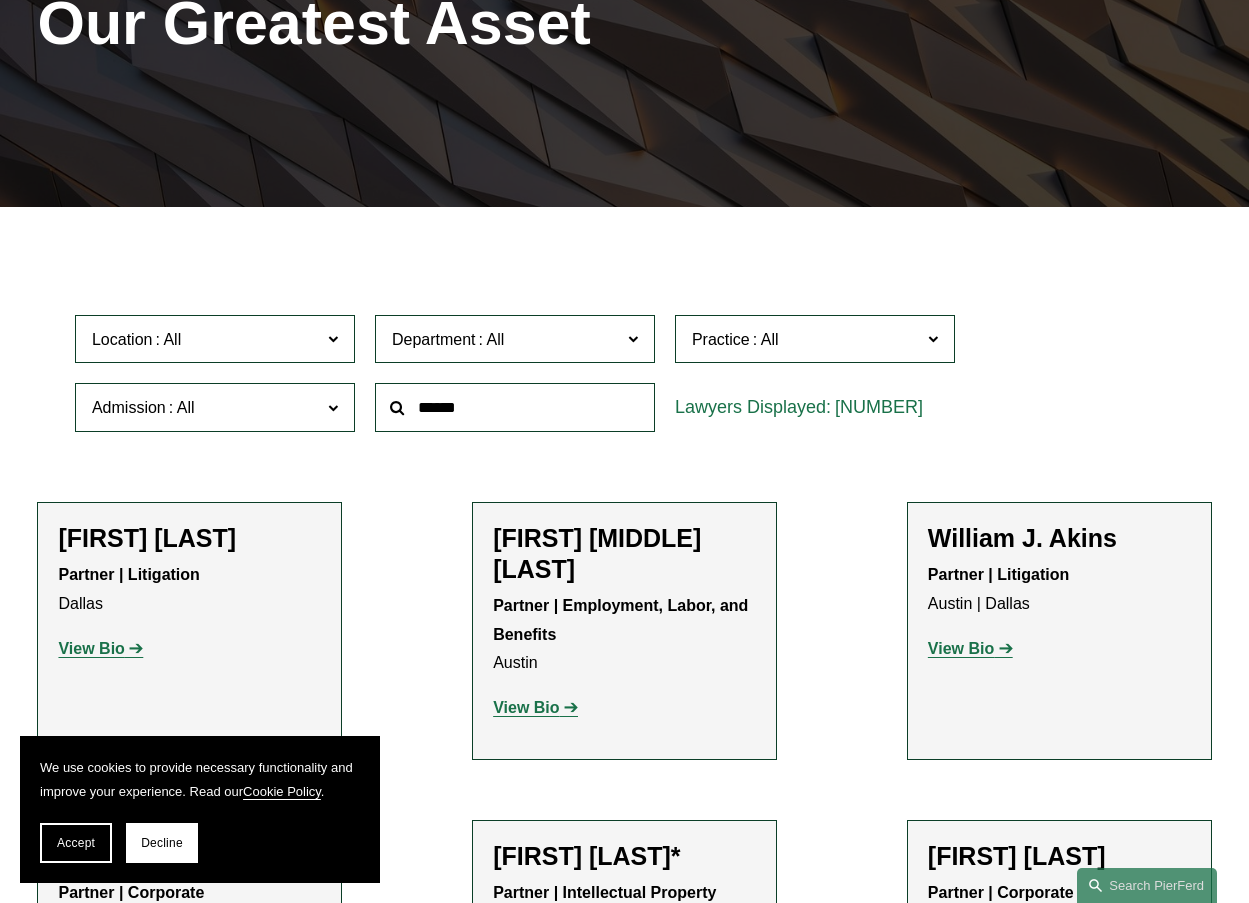 click 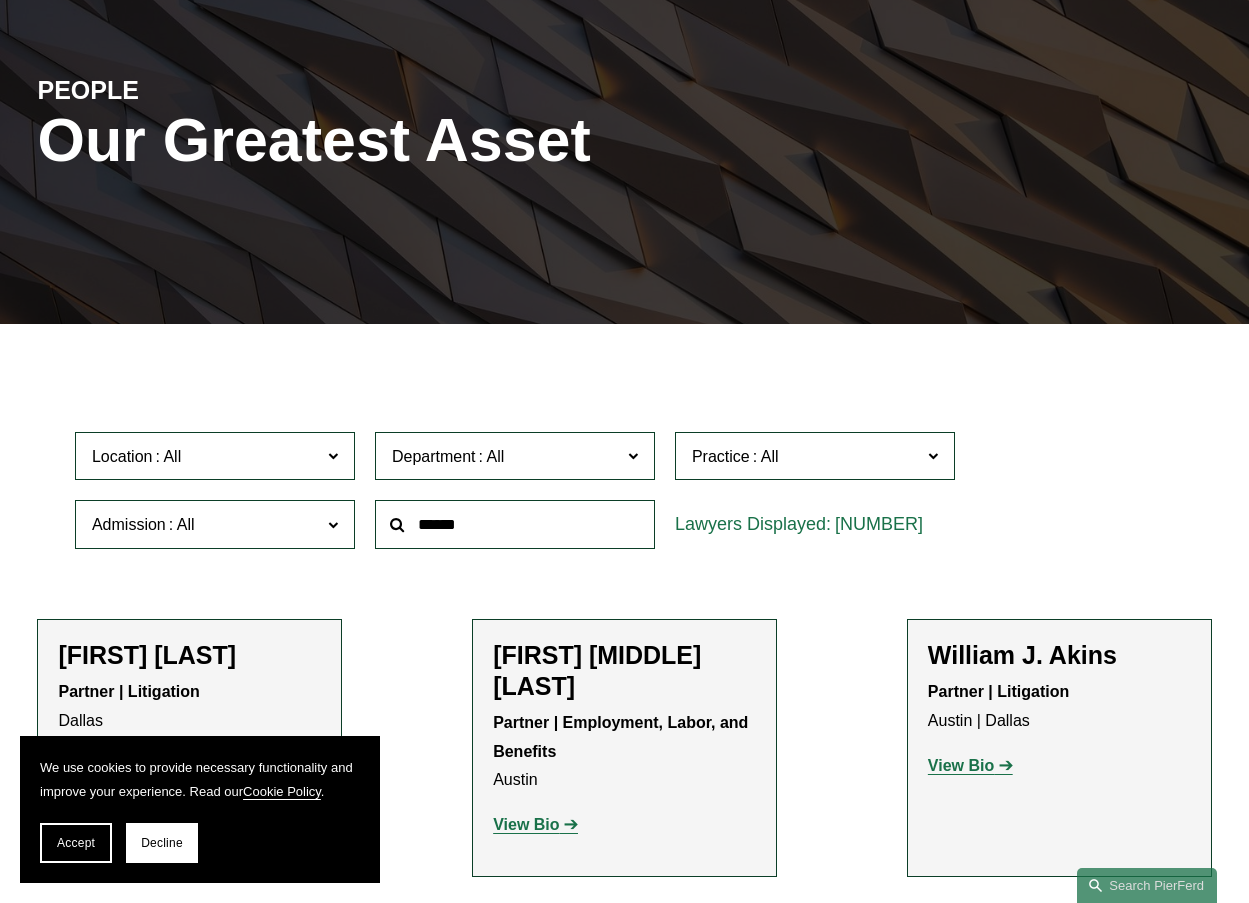 scroll, scrollTop: 0, scrollLeft: 0, axis: both 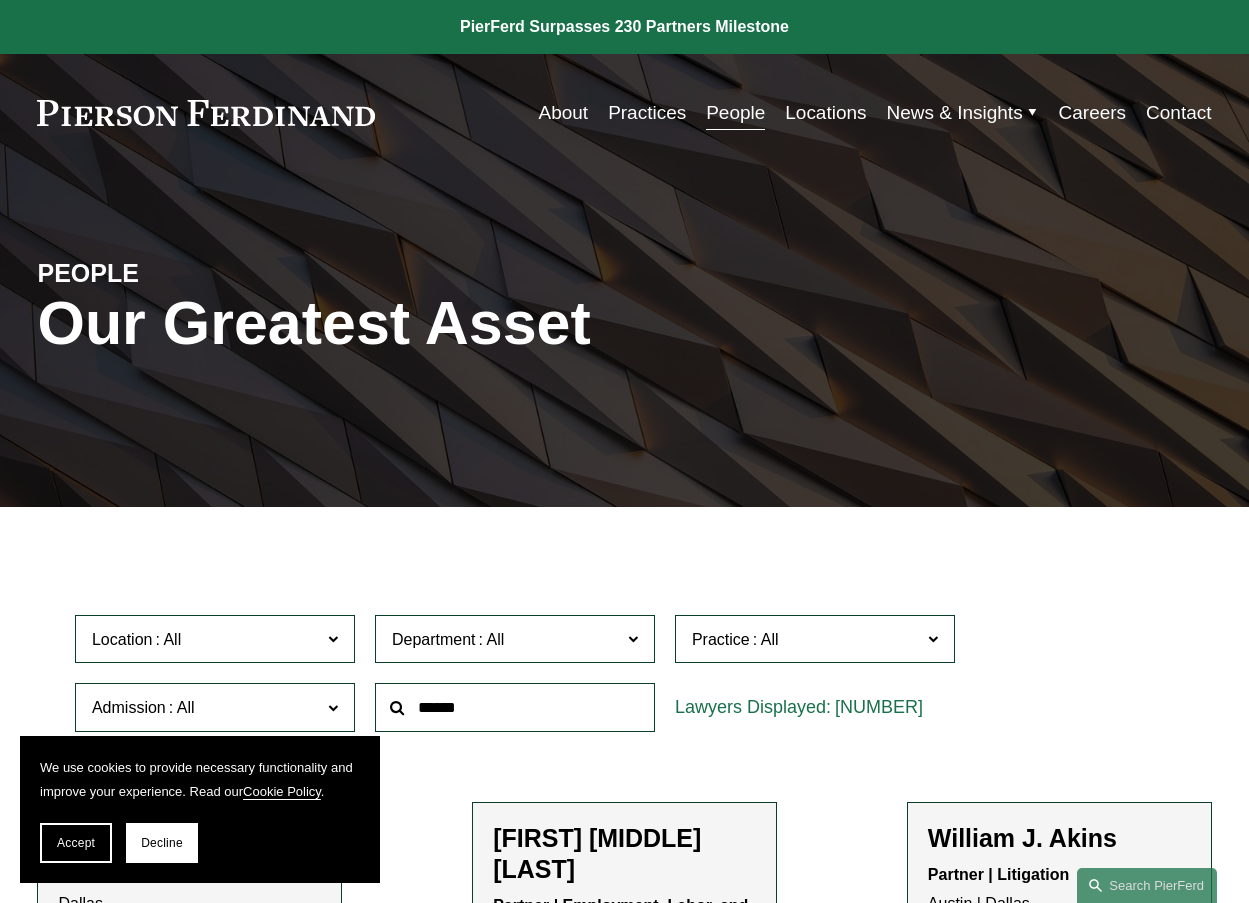 click on "Practices" at bounding box center (647, 113) 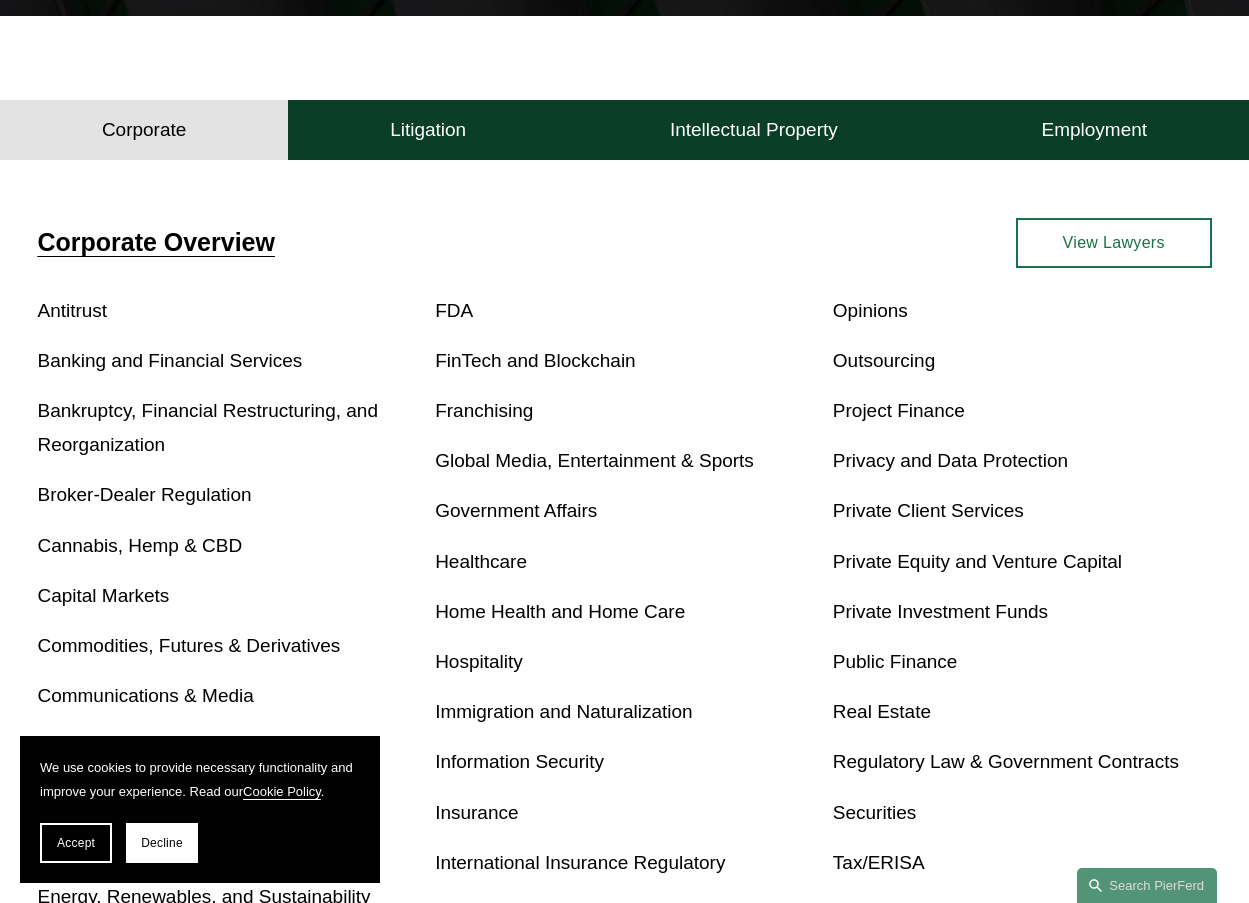 scroll, scrollTop: 500, scrollLeft: 0, axis: vertical 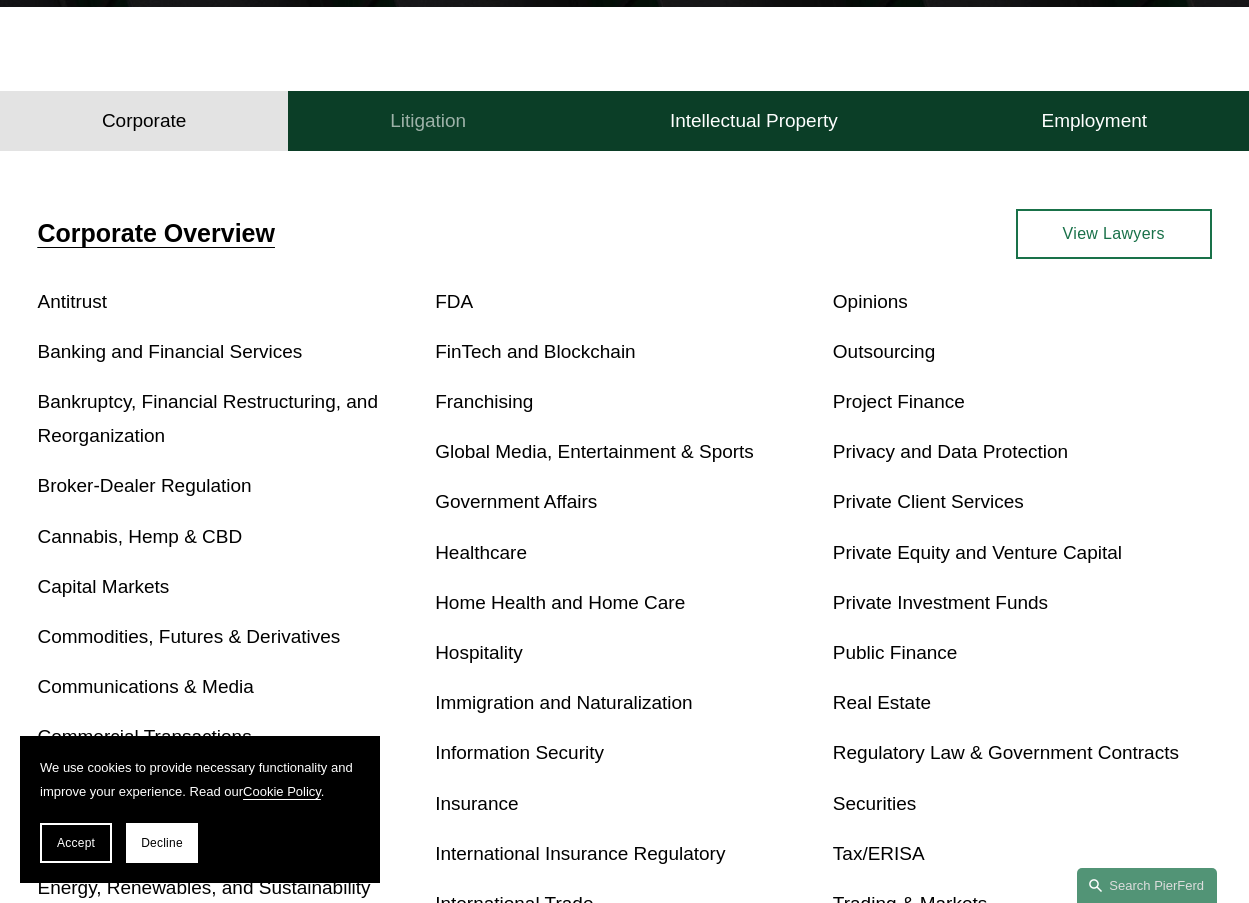 click on "Litigation" at bounding box center [428, 121] 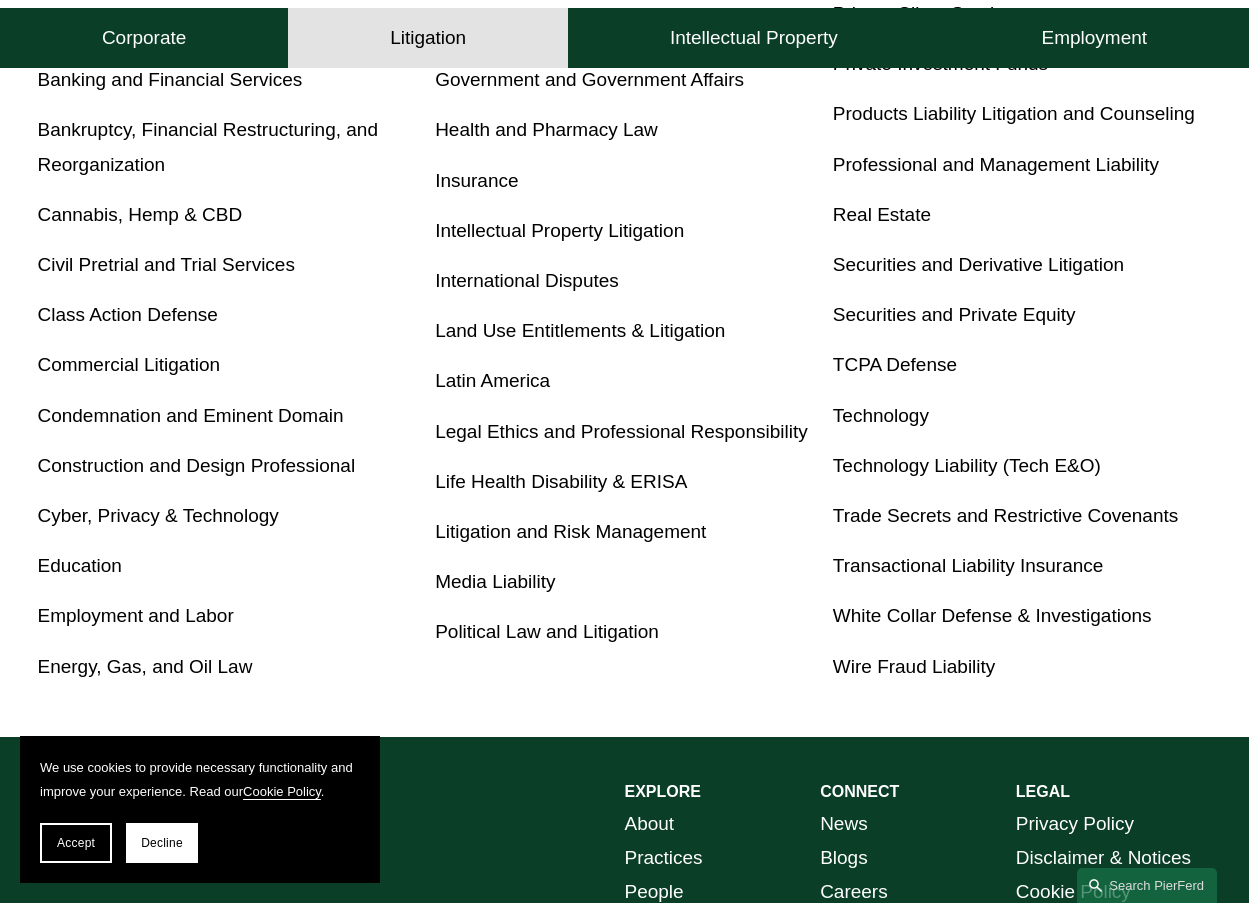 scroll, scrollTop: 1000, scrollLeft: 0, axis: vertical 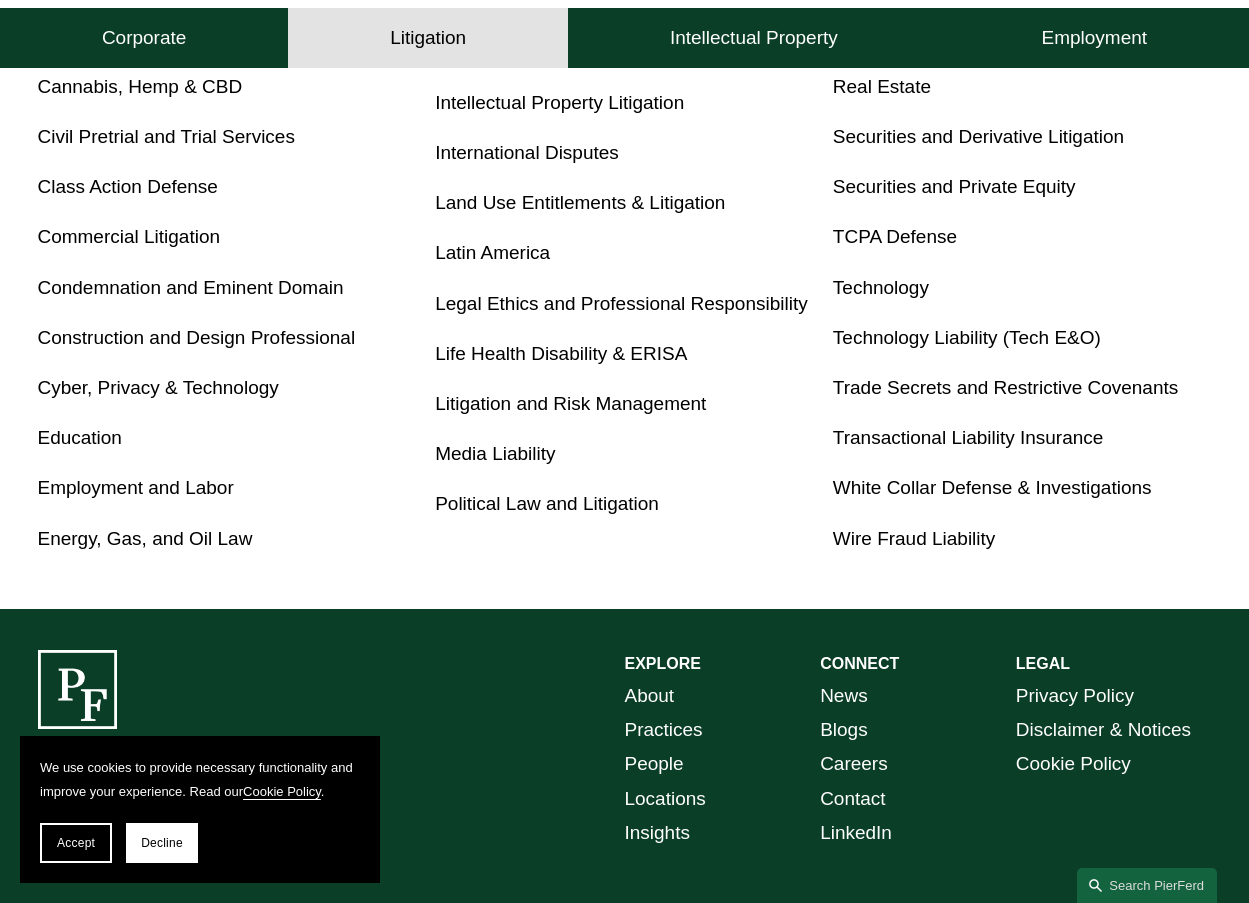 click on "White Collar Defense & Investigations" at bounding box center (992, 487) 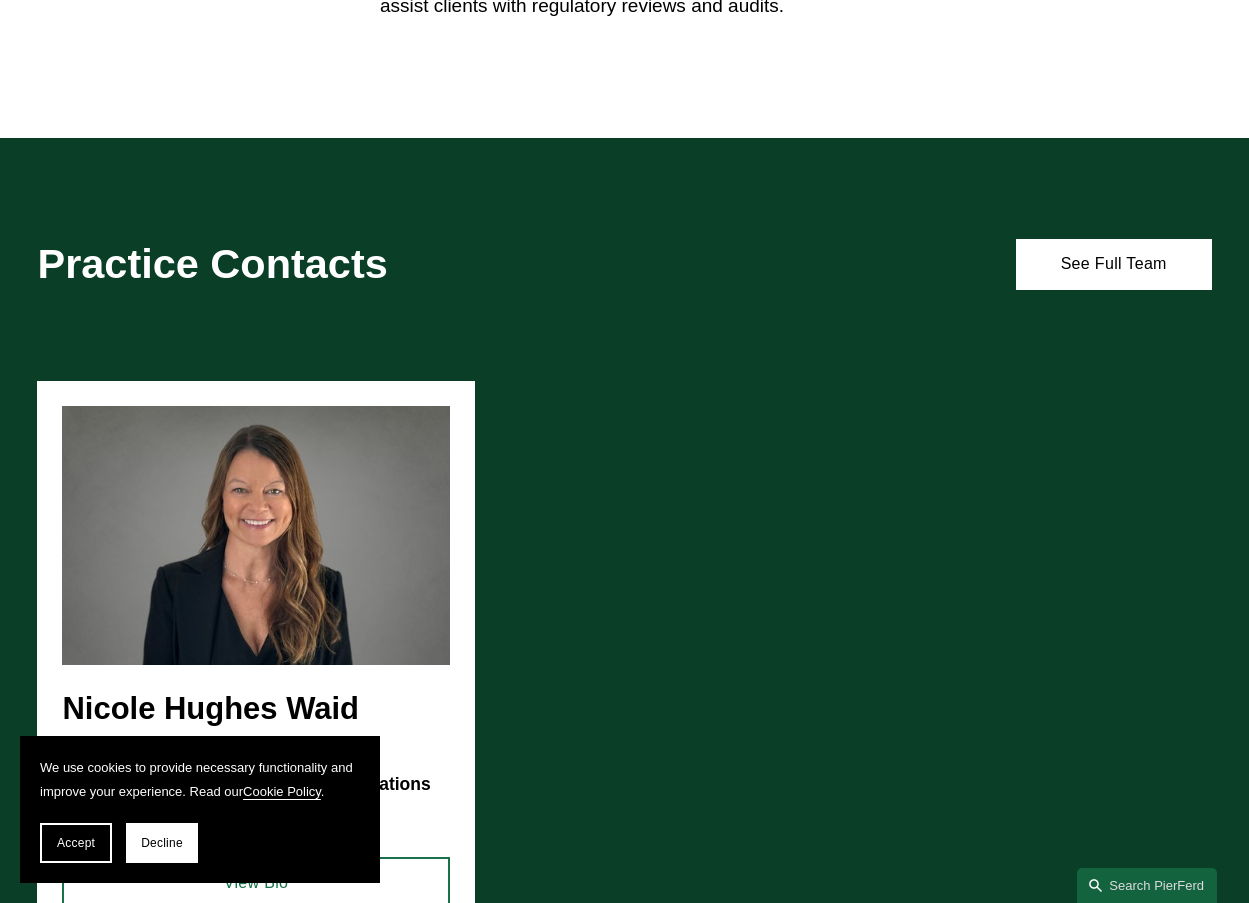 scroll, scrollTop: 800, scrollLeft: 0, axis: vertical 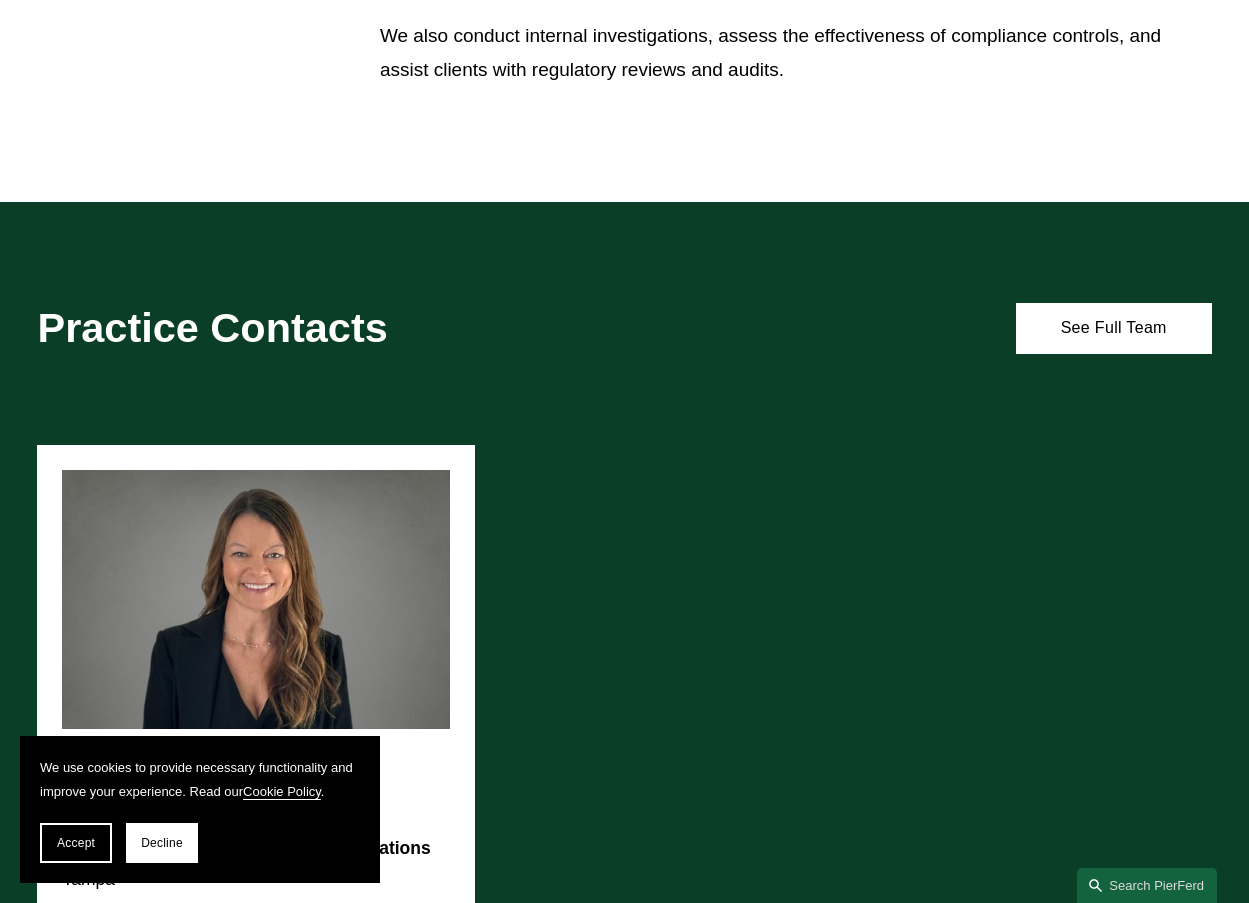 click on "Practice Contacts
See Full Team" at bounding box center [624, 303] 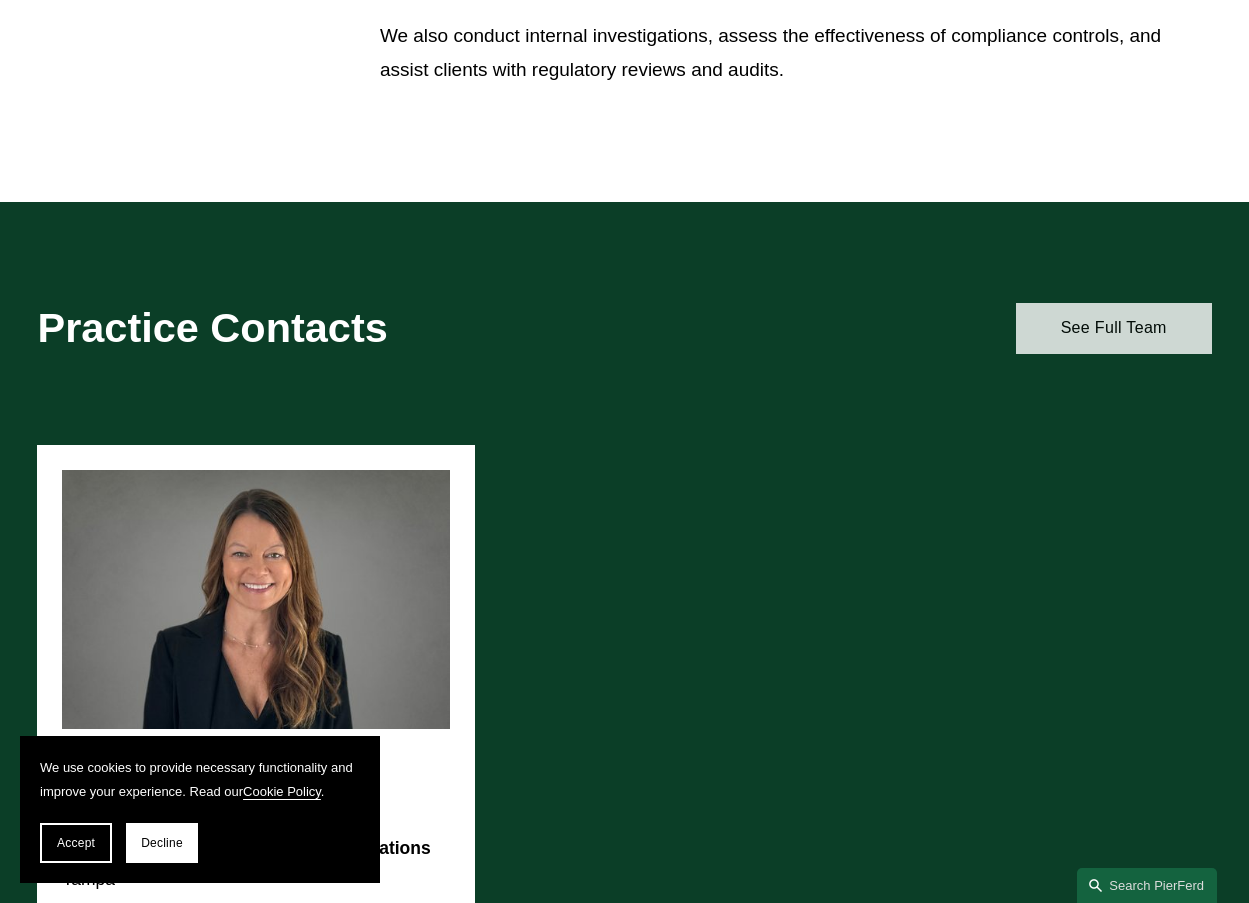 click on "See Full Team" at bounding box center (1114, 328) 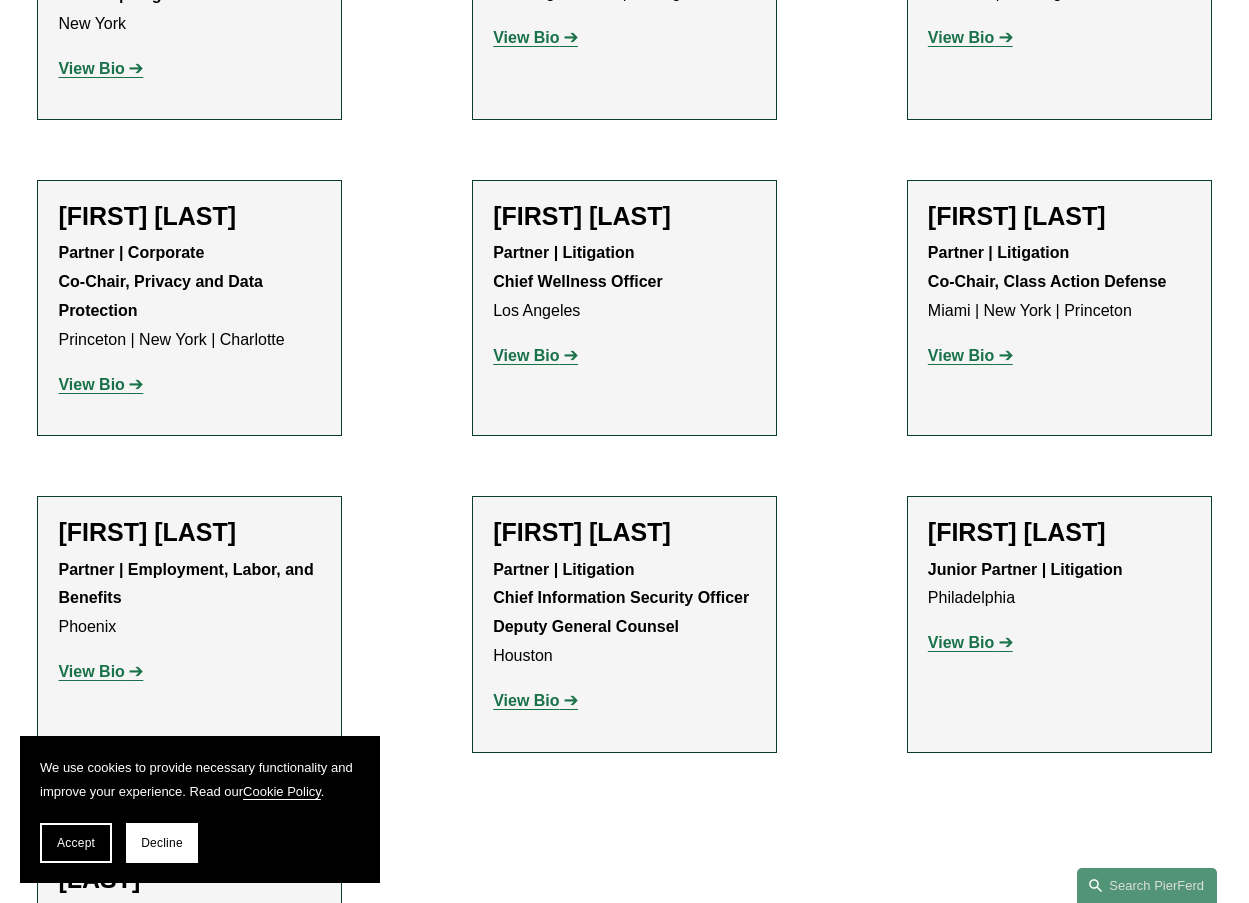 scroll, scrollTop: 2200, scrollLeft: 0, axis: vertical 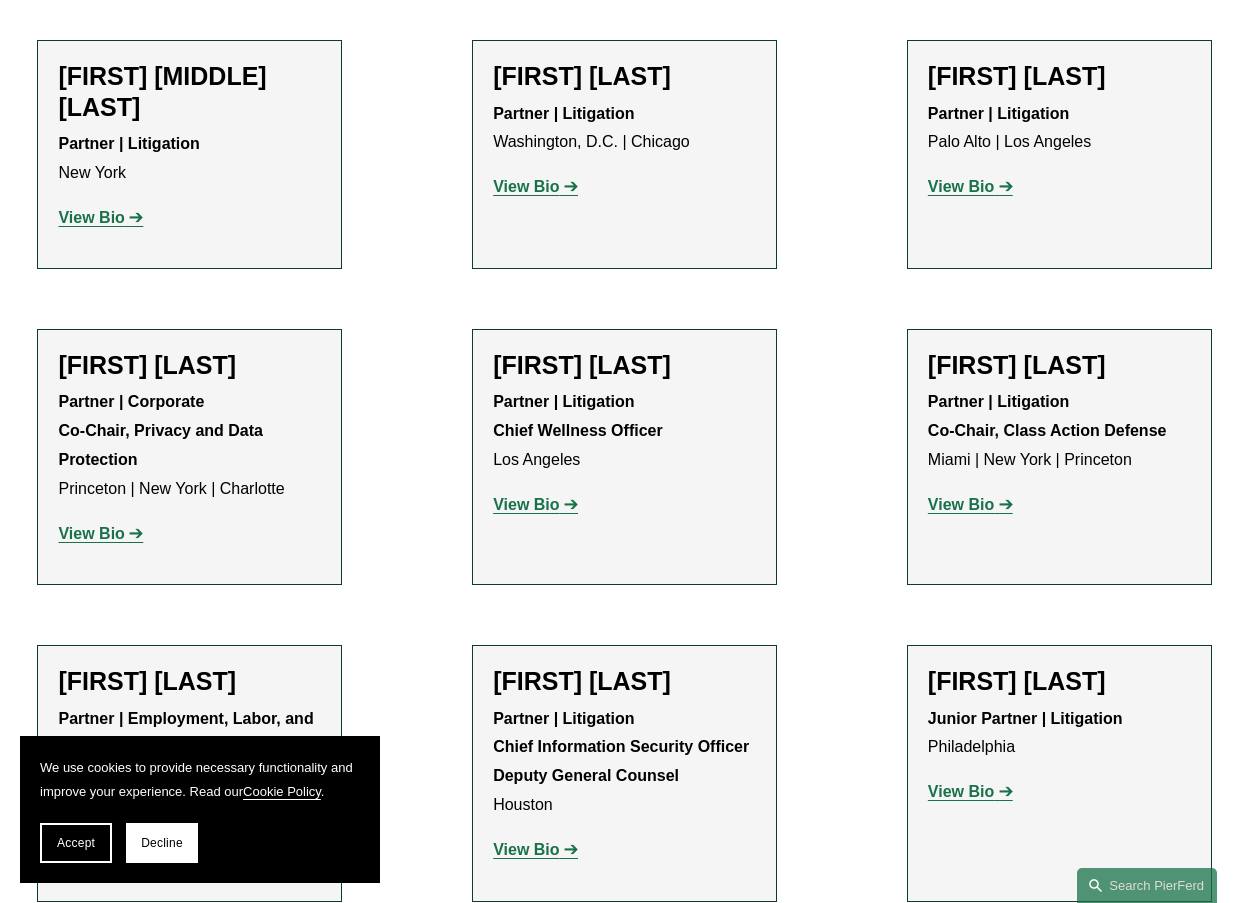 click on "View Bio" 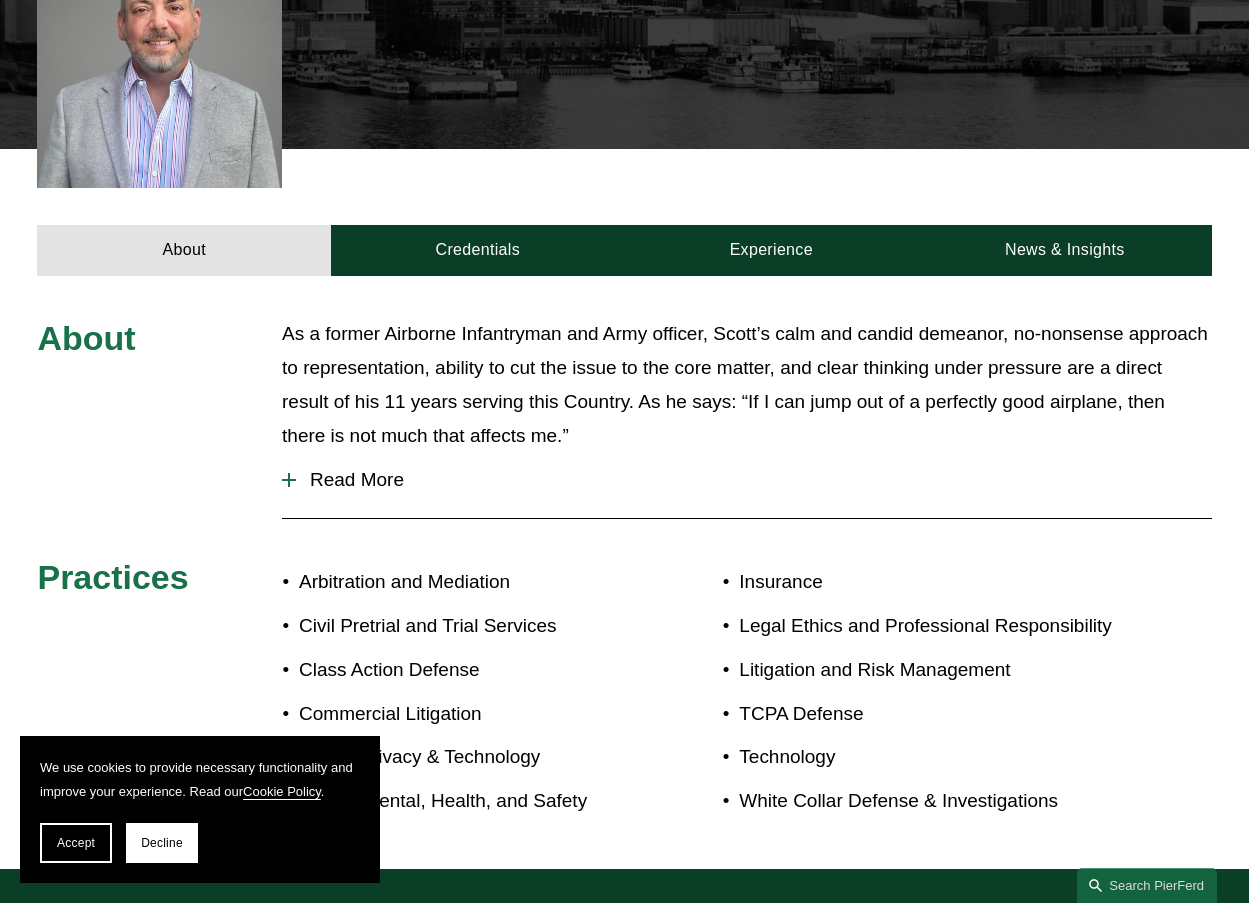 scroll, scrollTop: 500, scrollLeft: 0, axis: vertical 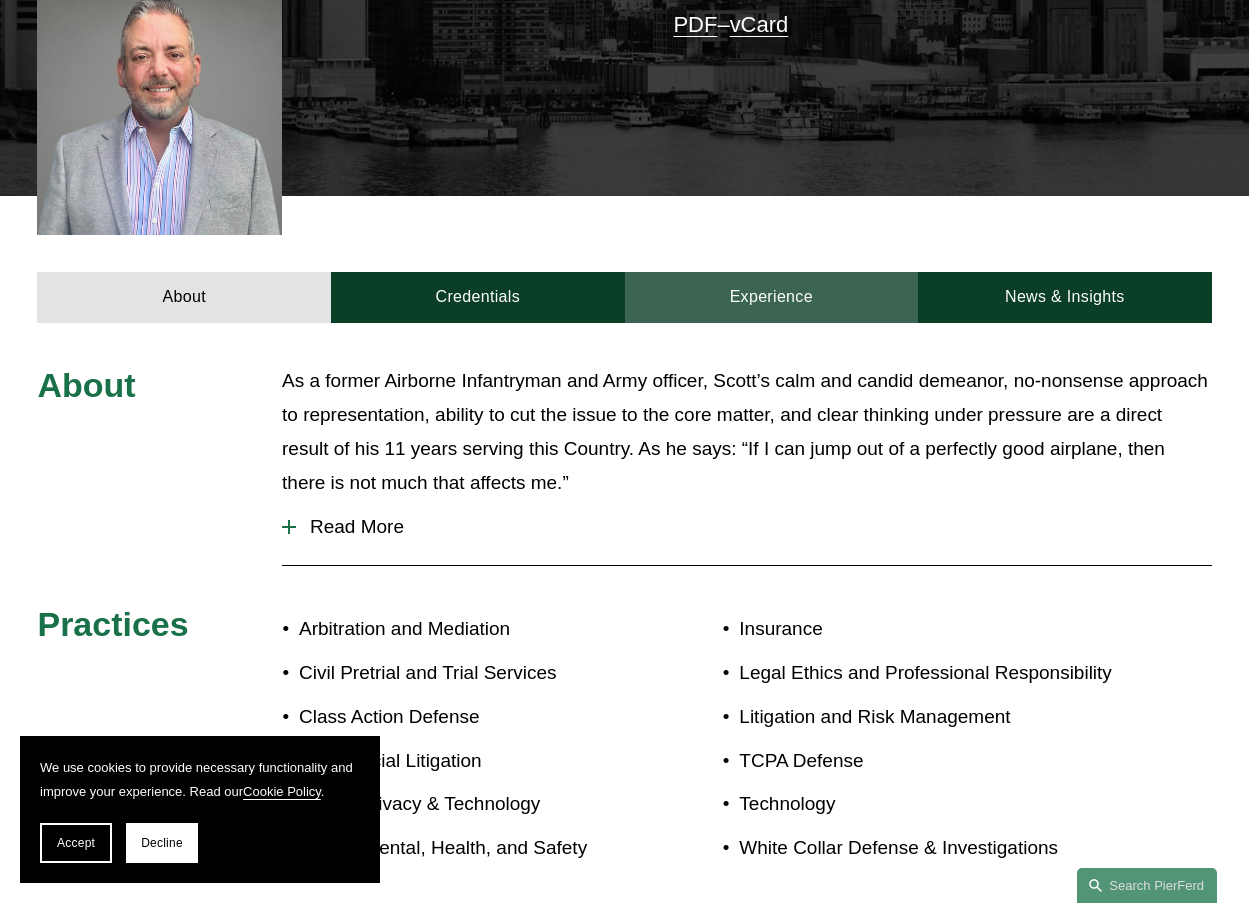 click on "Experience" at bounding box center [772, 297] 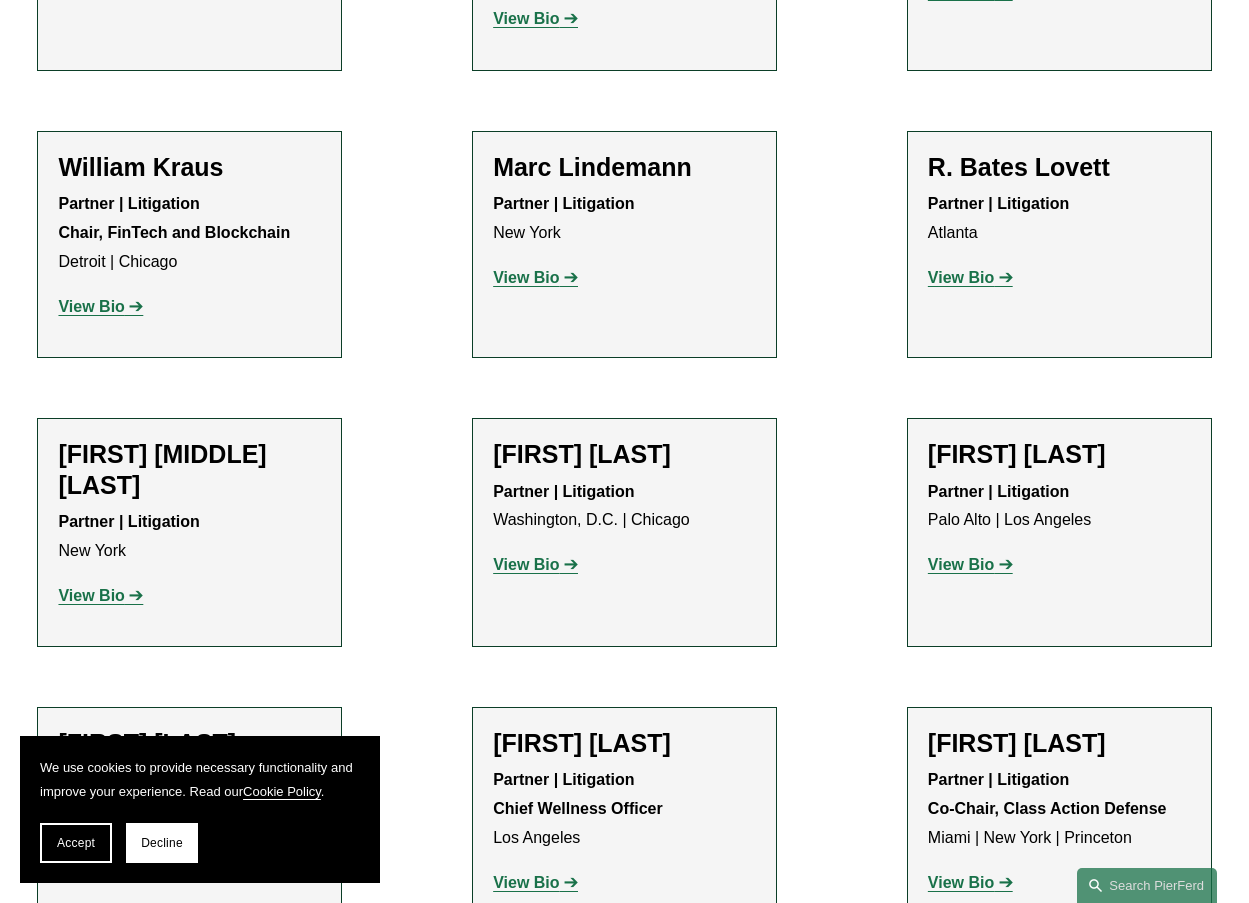 scroll, scrollTop: 1800, scrollLeft: 0, axis: vertical 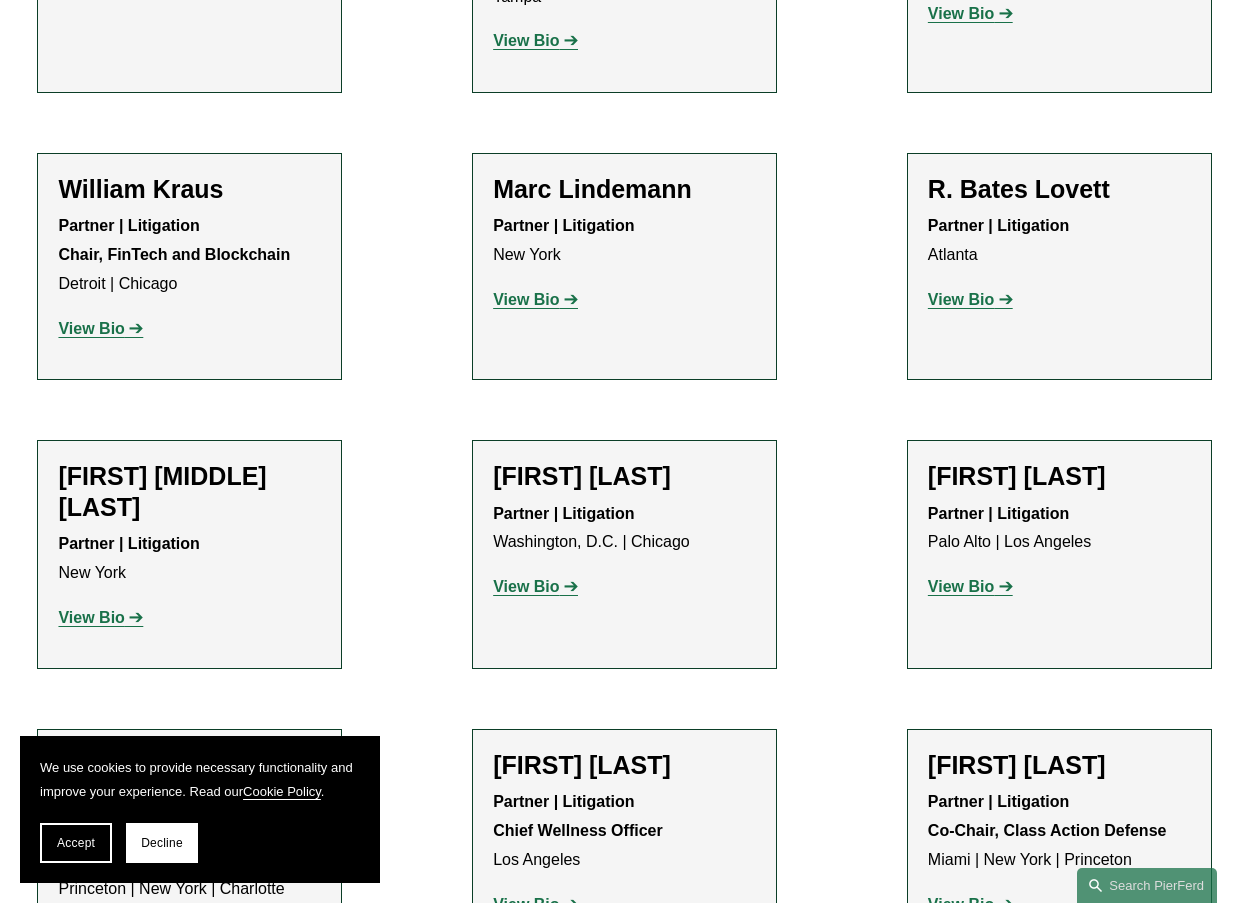 click on "View Bio" 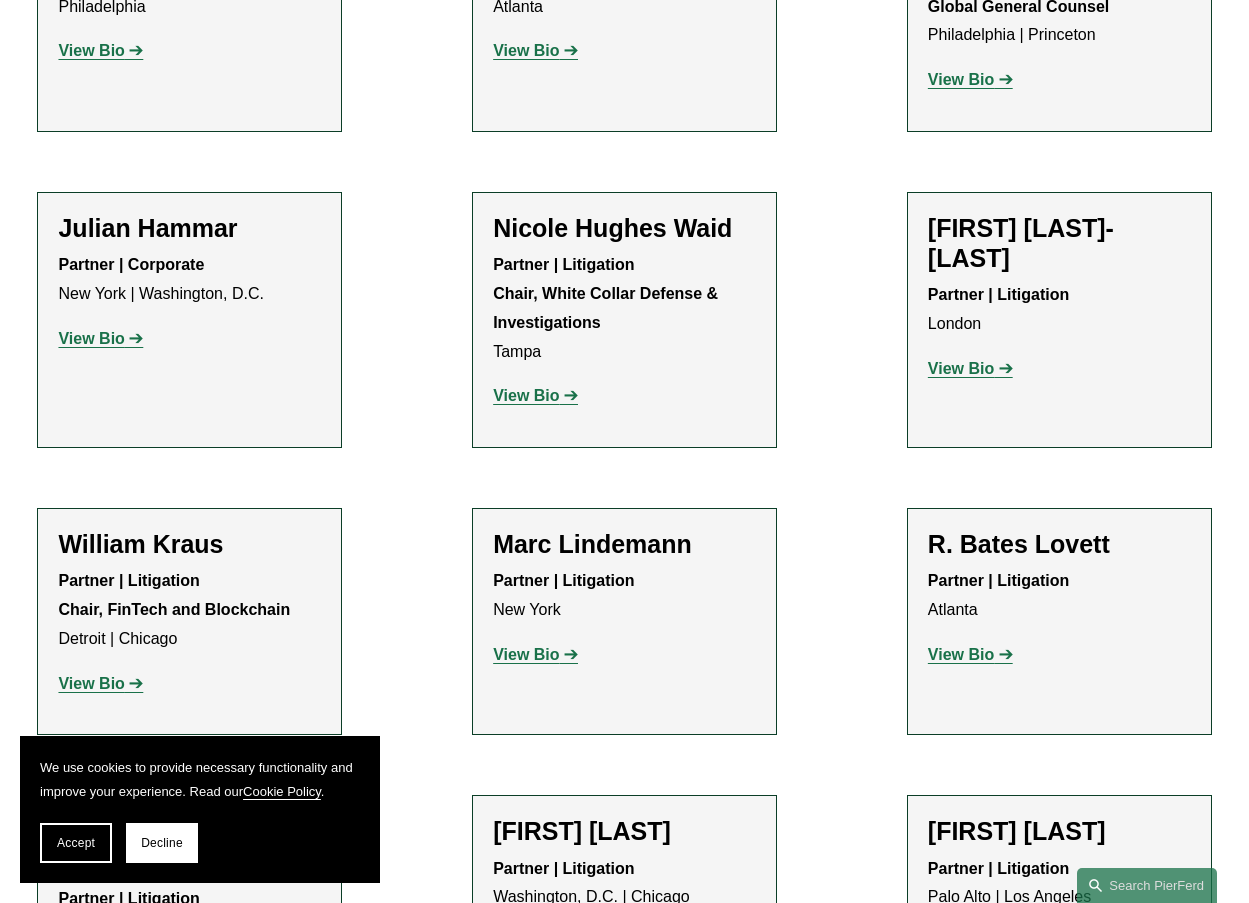 scroll, scrollTop: 1400, scrollLeft: 0, axis: vertical 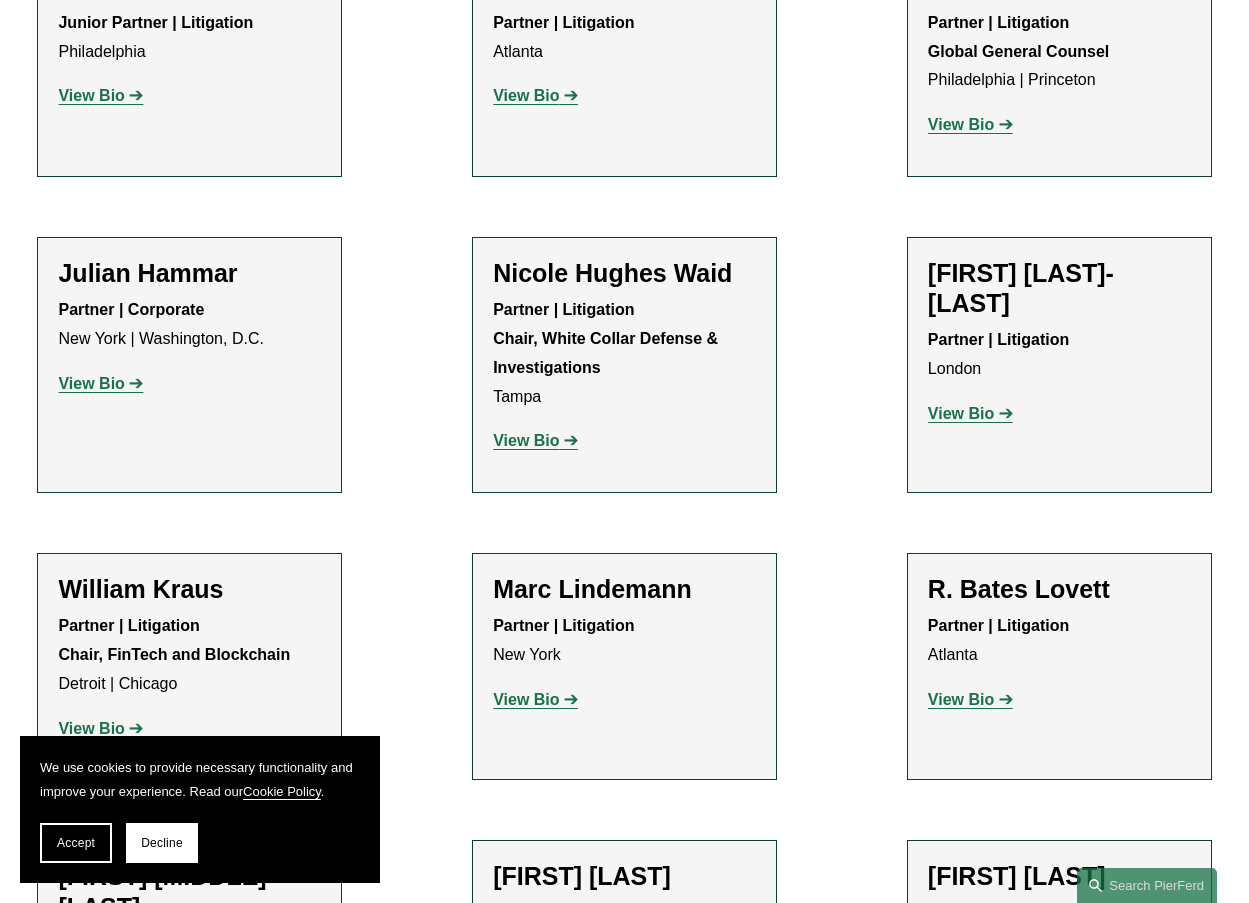 click on "View Bio" 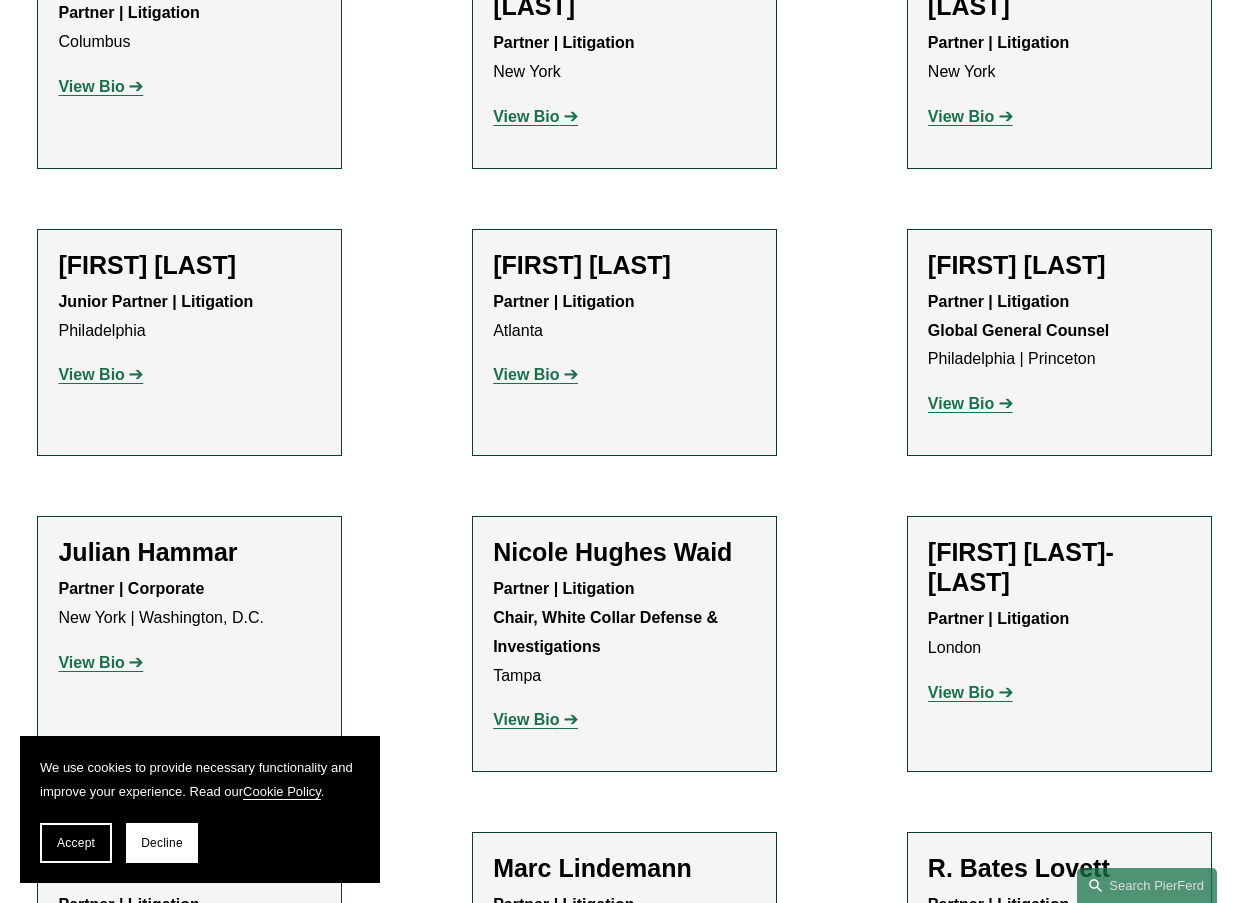 scroll, scrollTop: 1100, scrollLeft: 0, axis: vertical 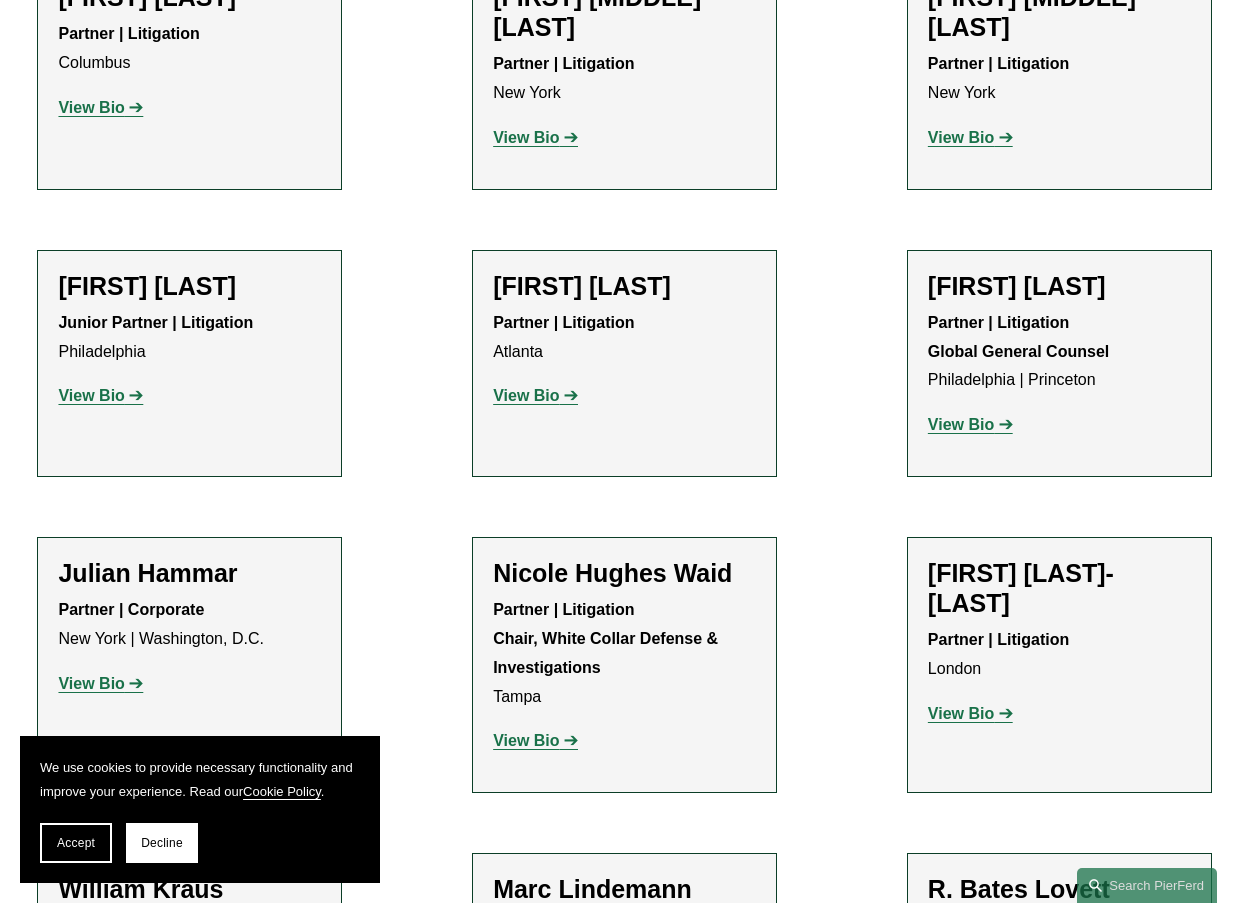 click on "View Bio" 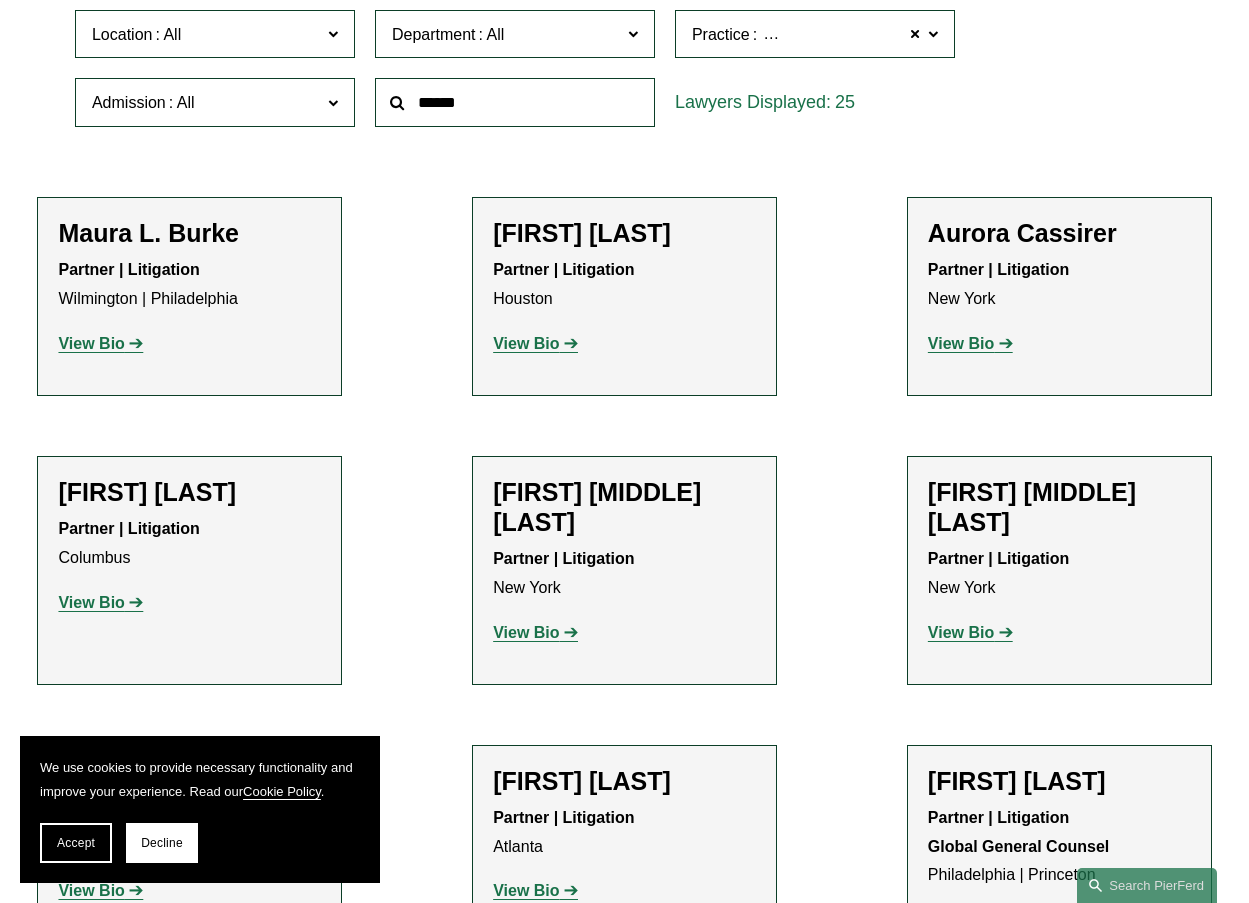 scroll, scrollTop: 600, scrollLeft: 0, axis: vertical 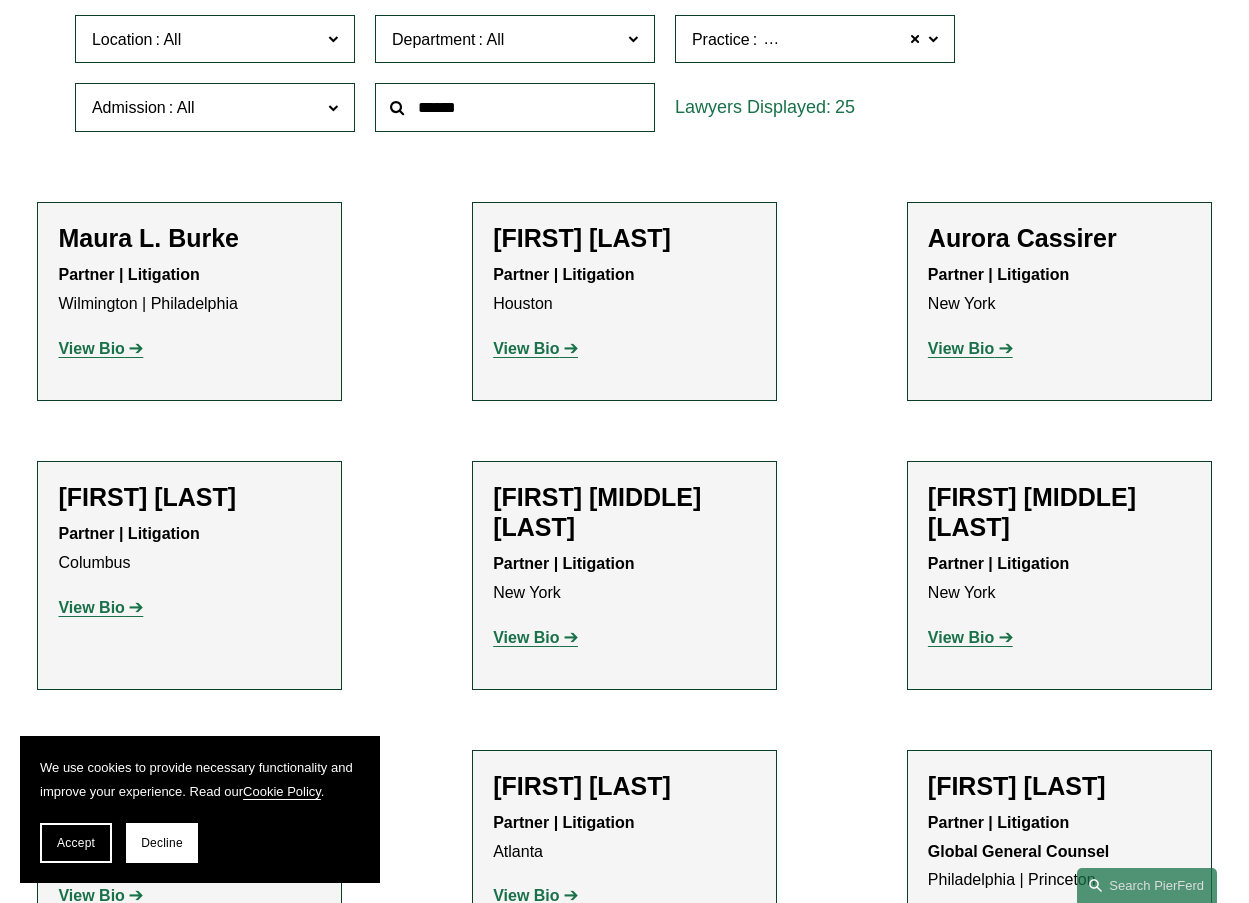 click on "View Bio" 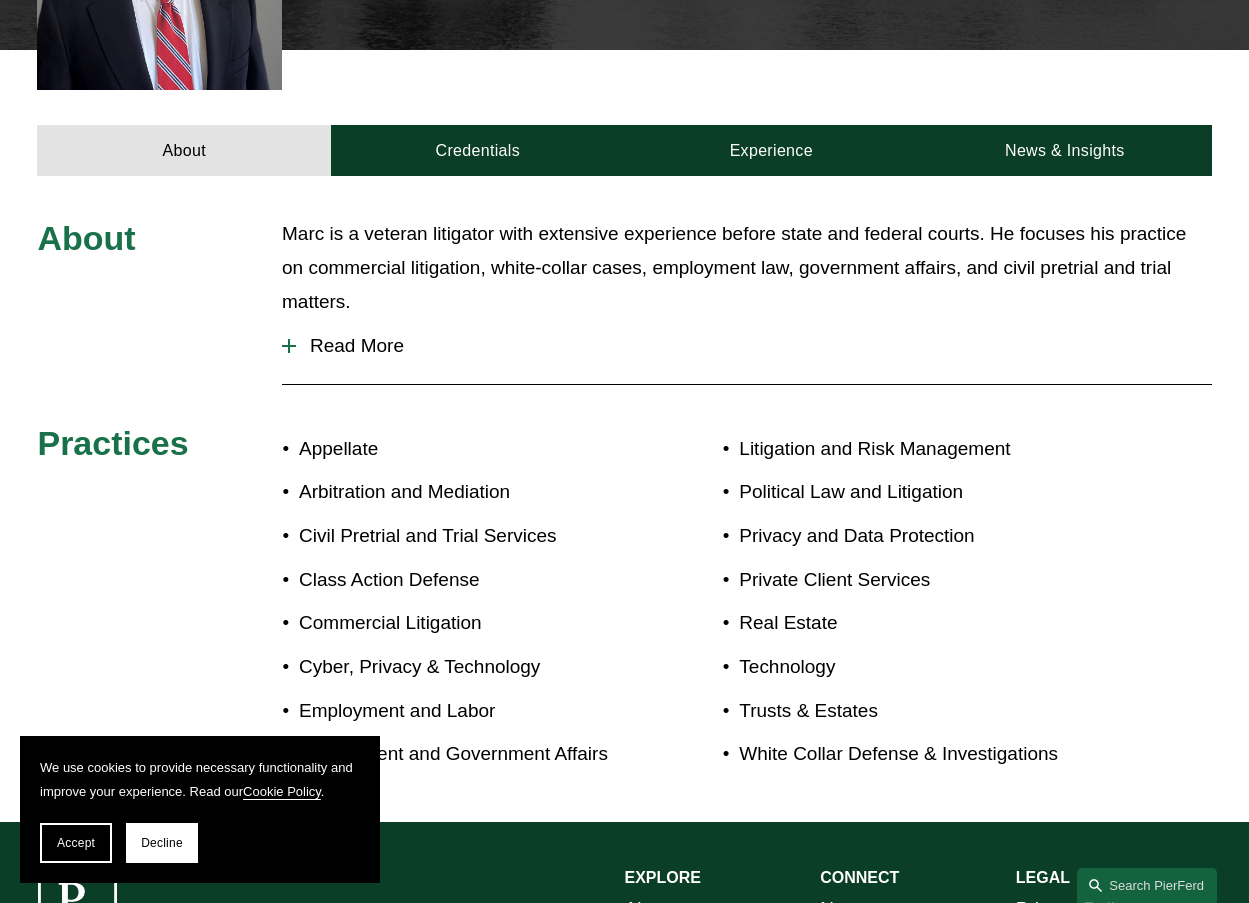 scroll, scrollTop: 600, scrollLeft: 0, axis: vertical 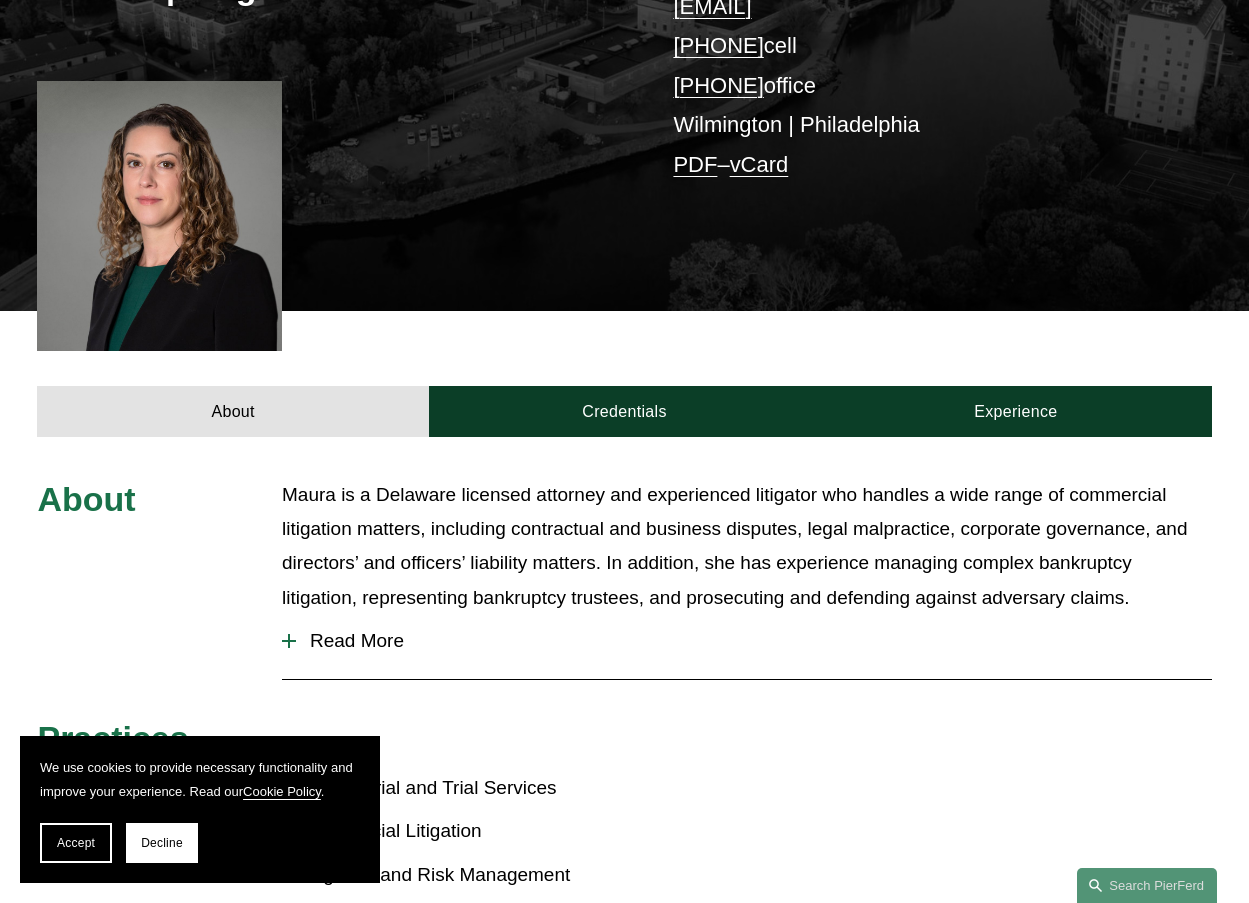 click on "Read More" at bounding box center [753, 641] 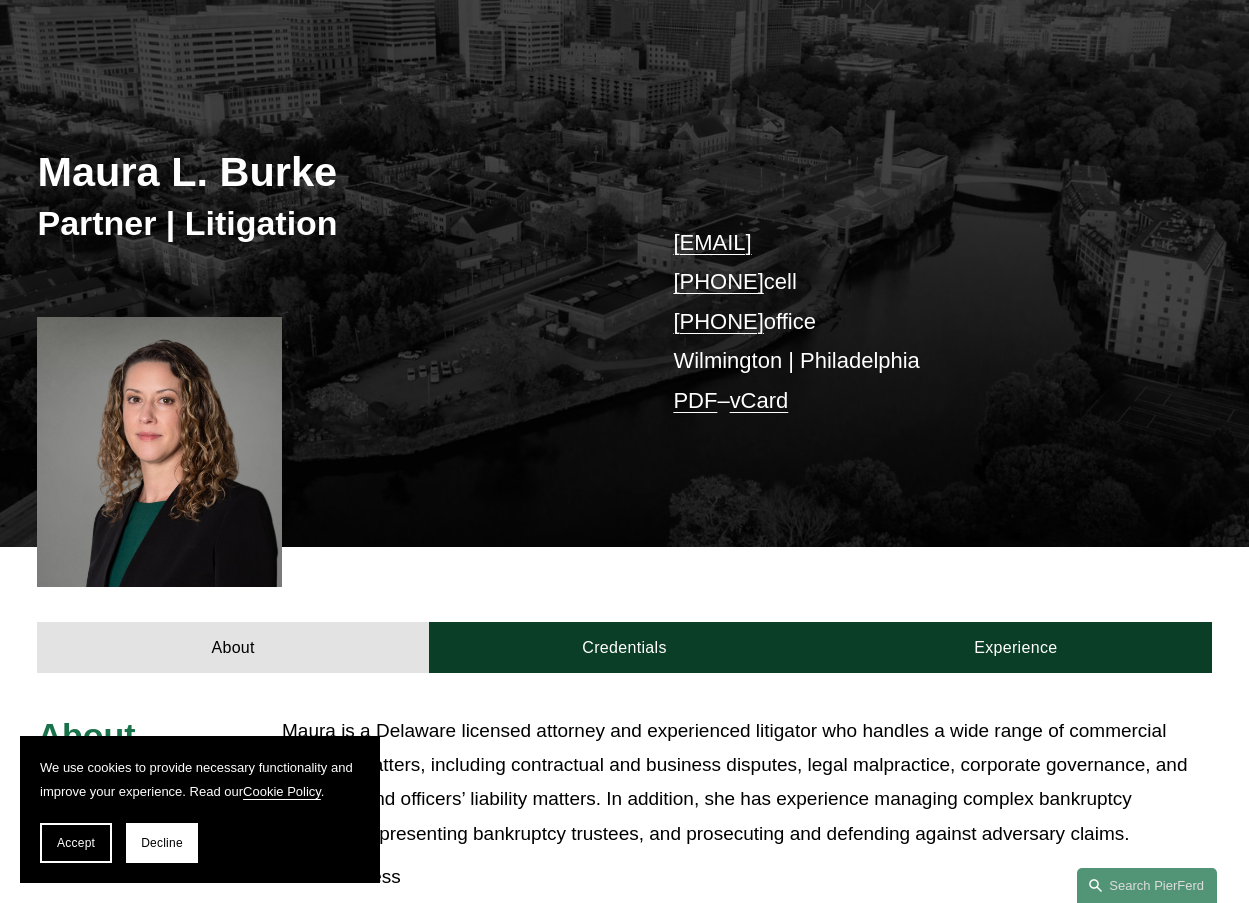 scroll, scrollTop: 100, scrollLeft: 0, axis: vertical 